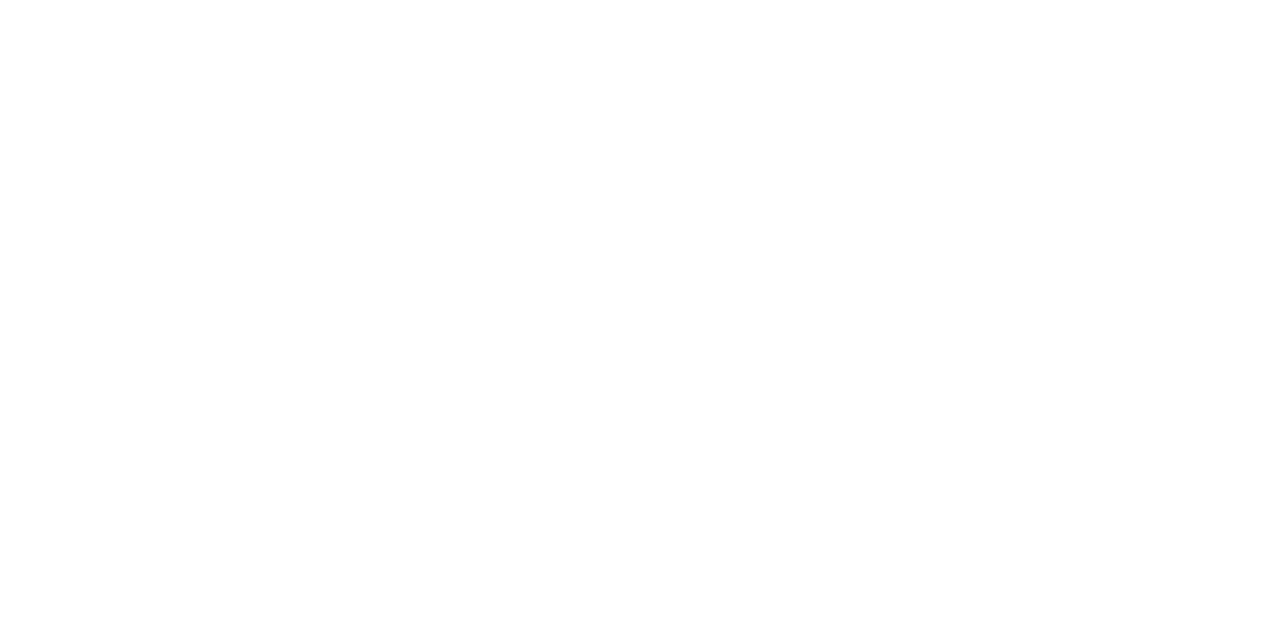 scroll, scrollTop: 0, scrollLeft: 0, axis: both 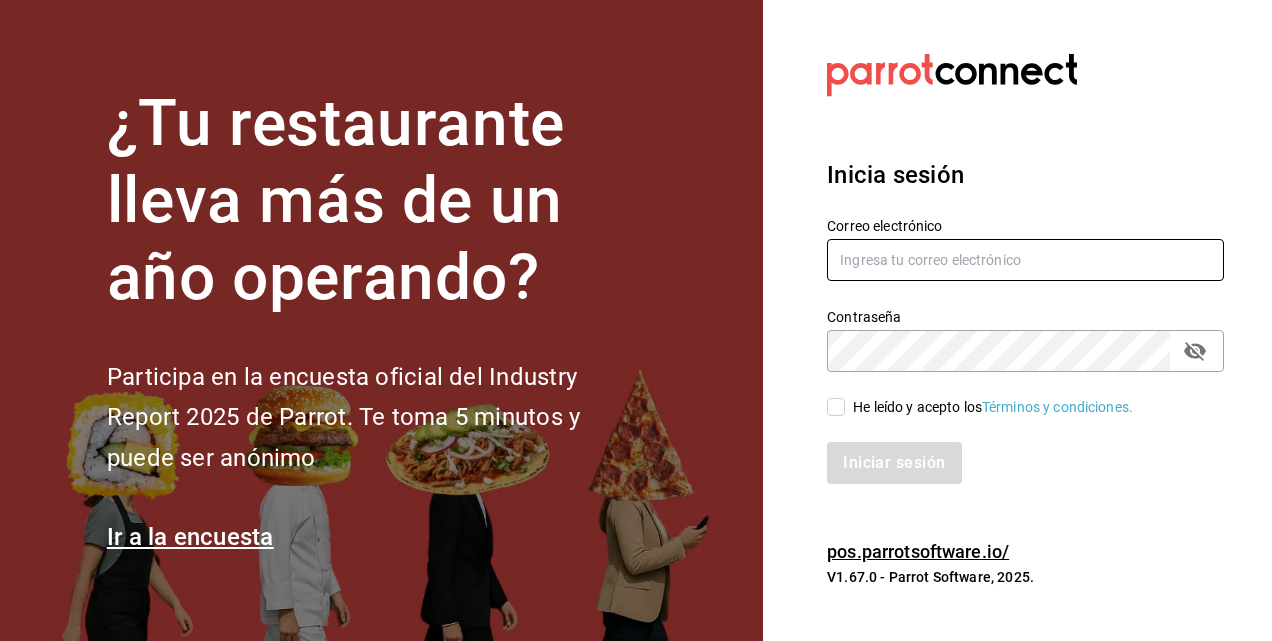 type on "[EMAIL]" 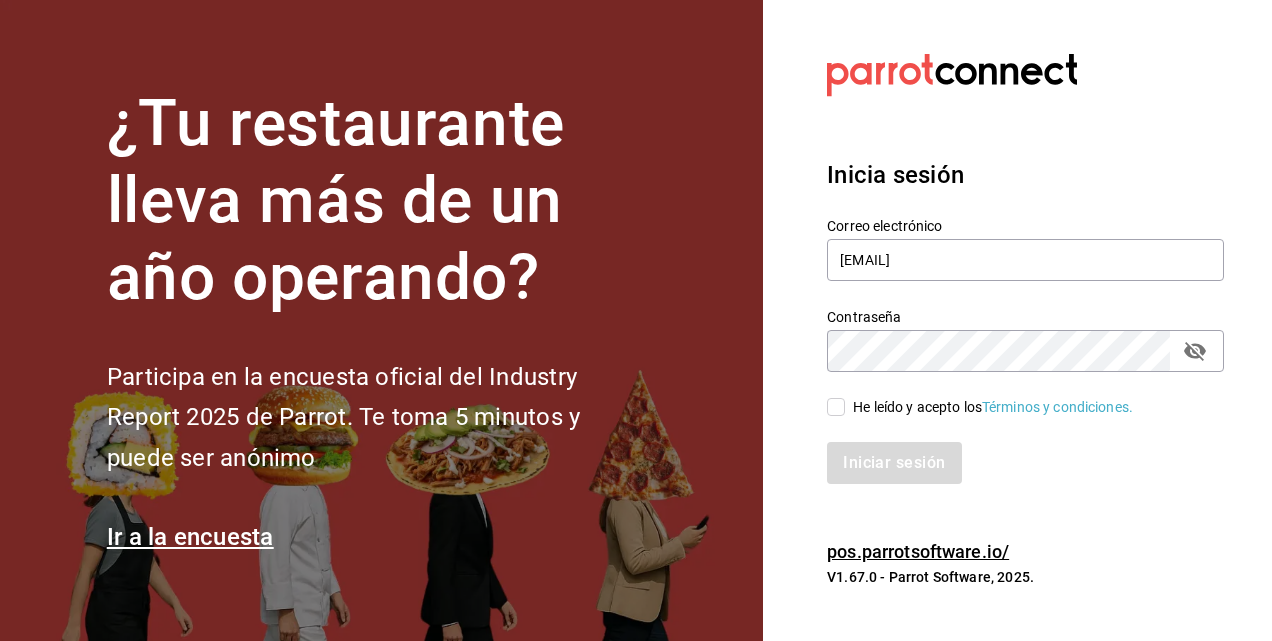 drag, startPoint x: 841, startPoint y: 410, endPoint x: 904, endPoint y: 476, distance: 91.24144 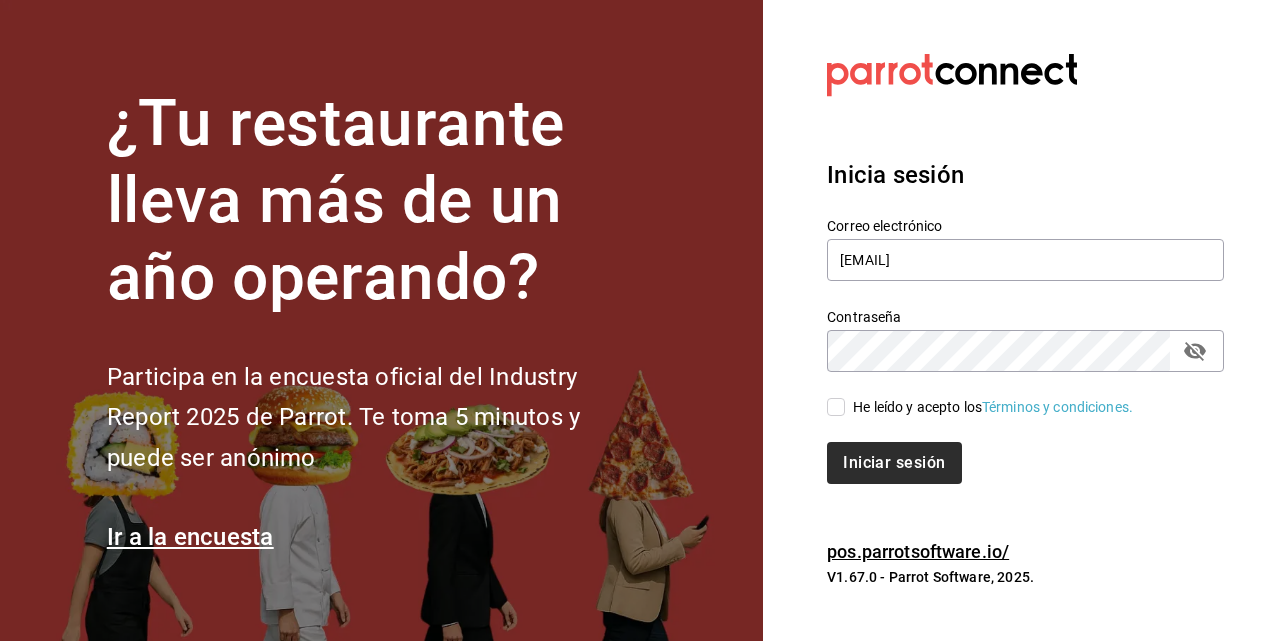 click on "He leído y acepto los  Términos y condiciones." at bounding box center (836, 407) 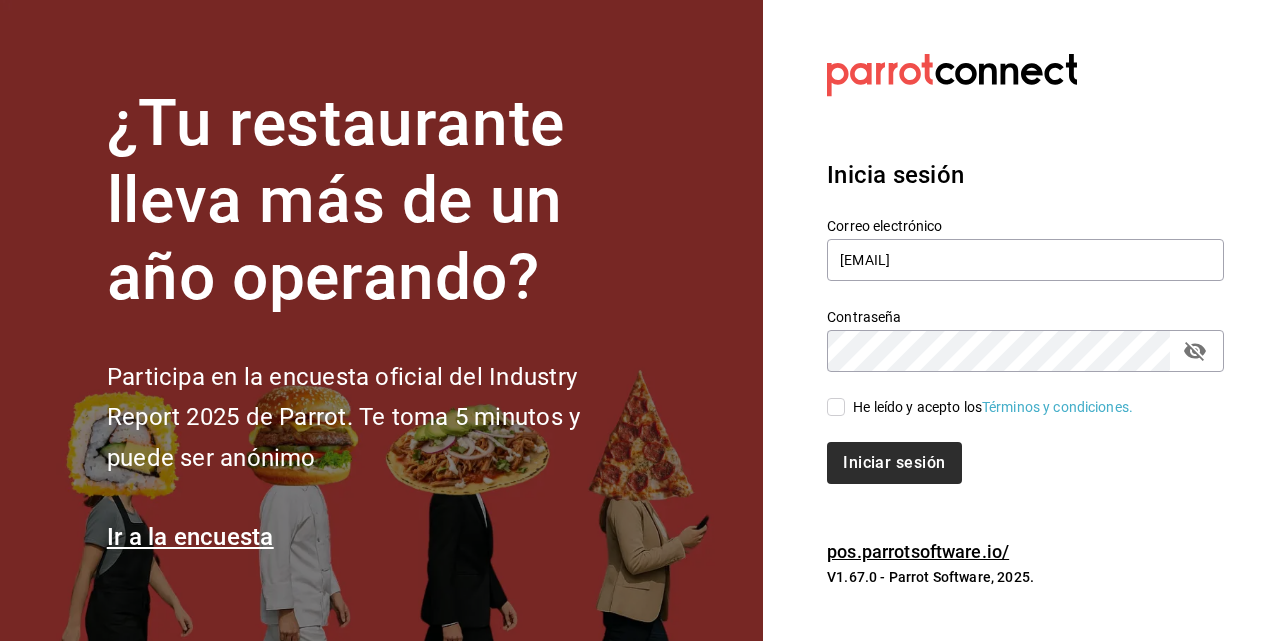 checkbox on "true" 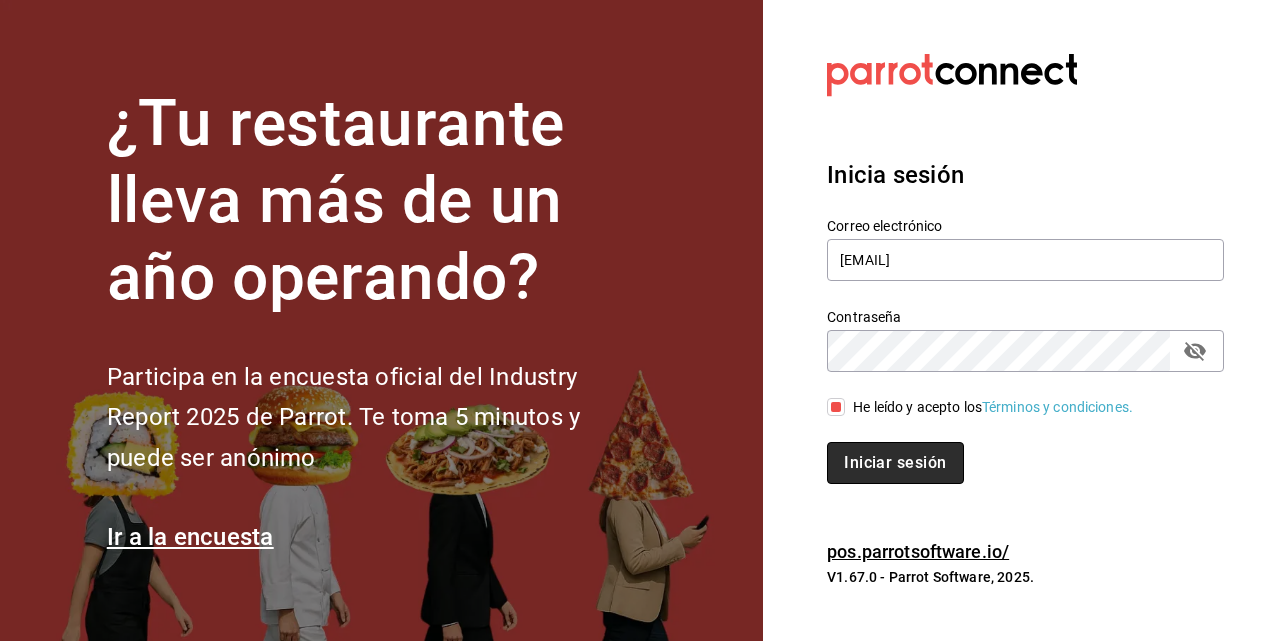 click on "Iniciar sesión" at bounding box center [895, 463] 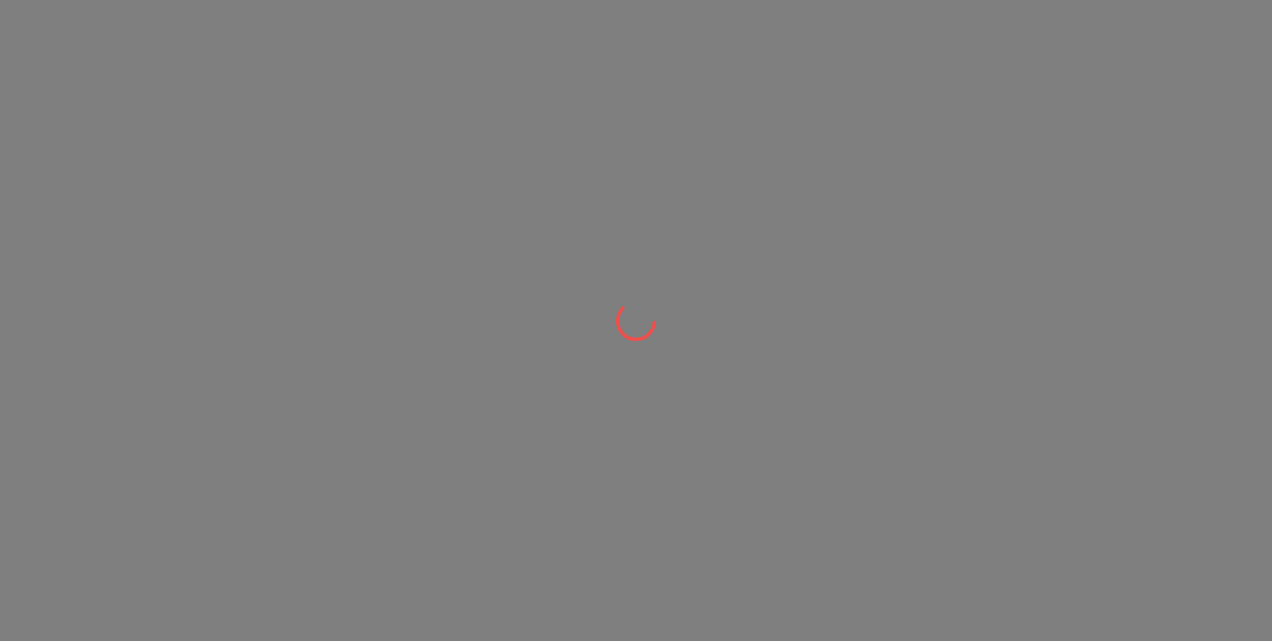 scroll, scrollTop: 0, scrollLeft: 0, axis: both 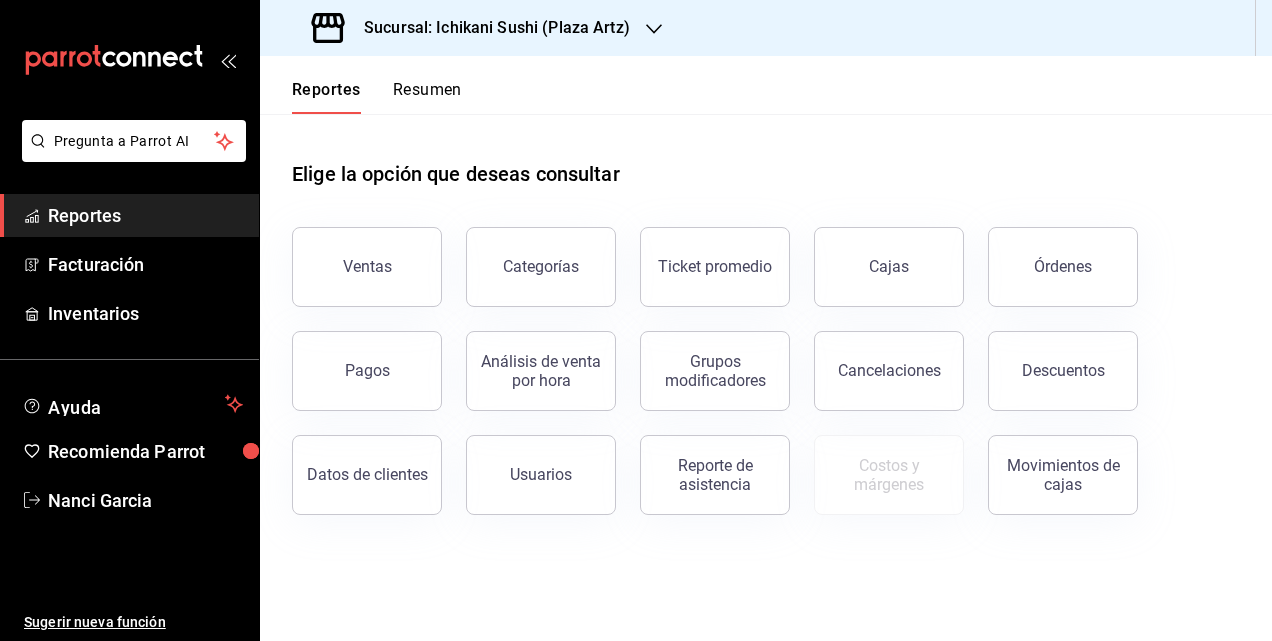 click on "Sucursal: Ichikani Sushi (Plaza Artz)" at bounding box center (489, 28) 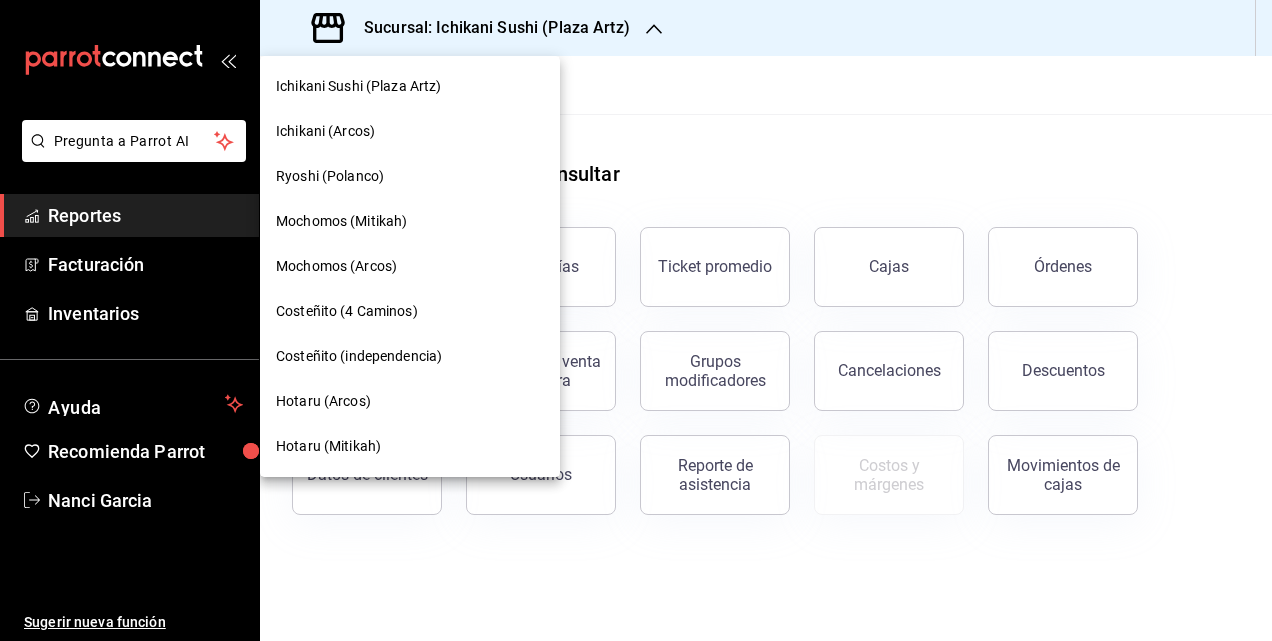 click on "Ryoshi (Polanco)" at bounding box center [330, 176] 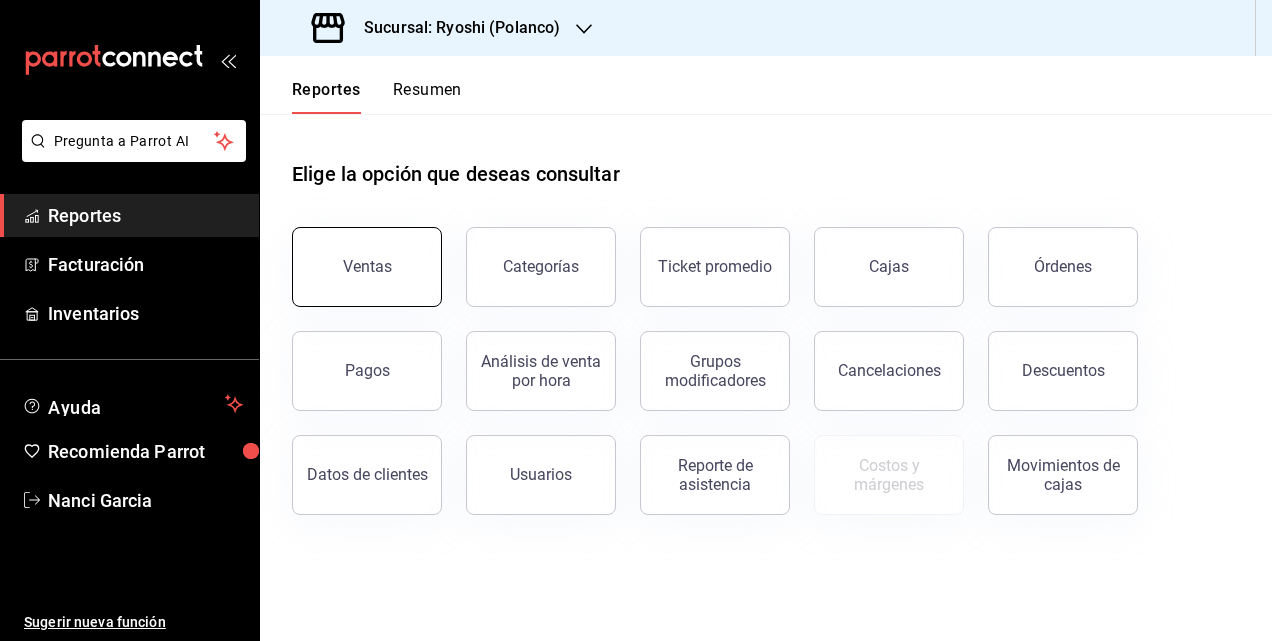 click on "Ventas" at bounding box center (367, 267) 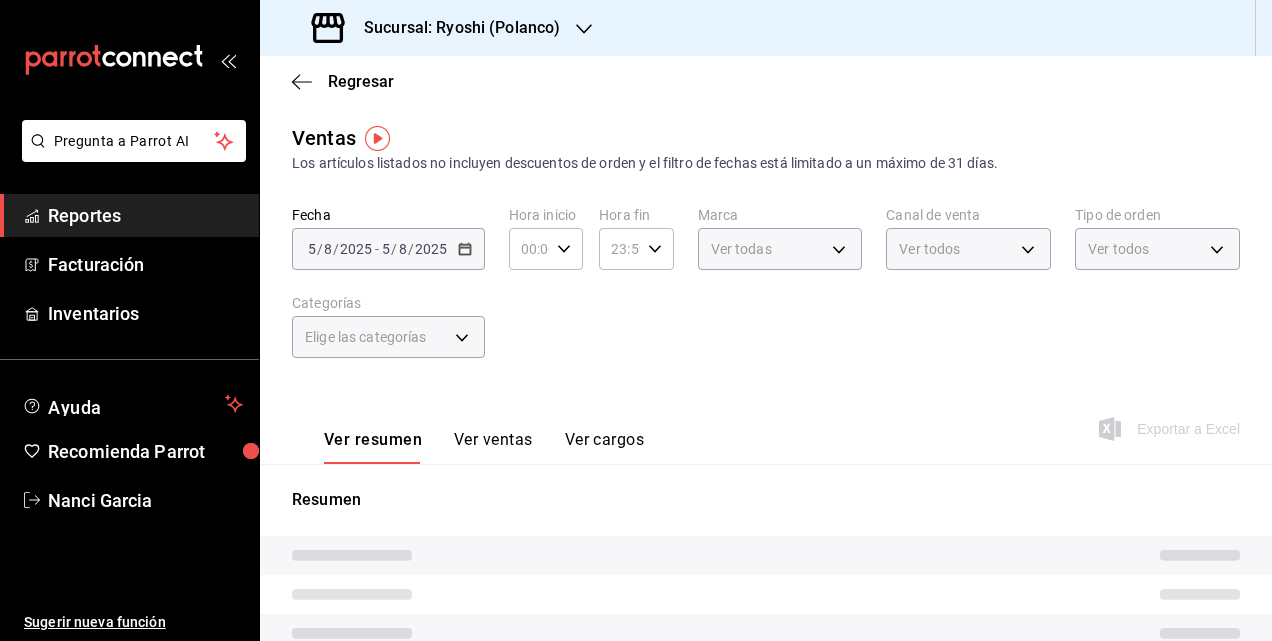 click on "Sucursal: Ryoshi (Polanco)" at bounding box center (454, 28) 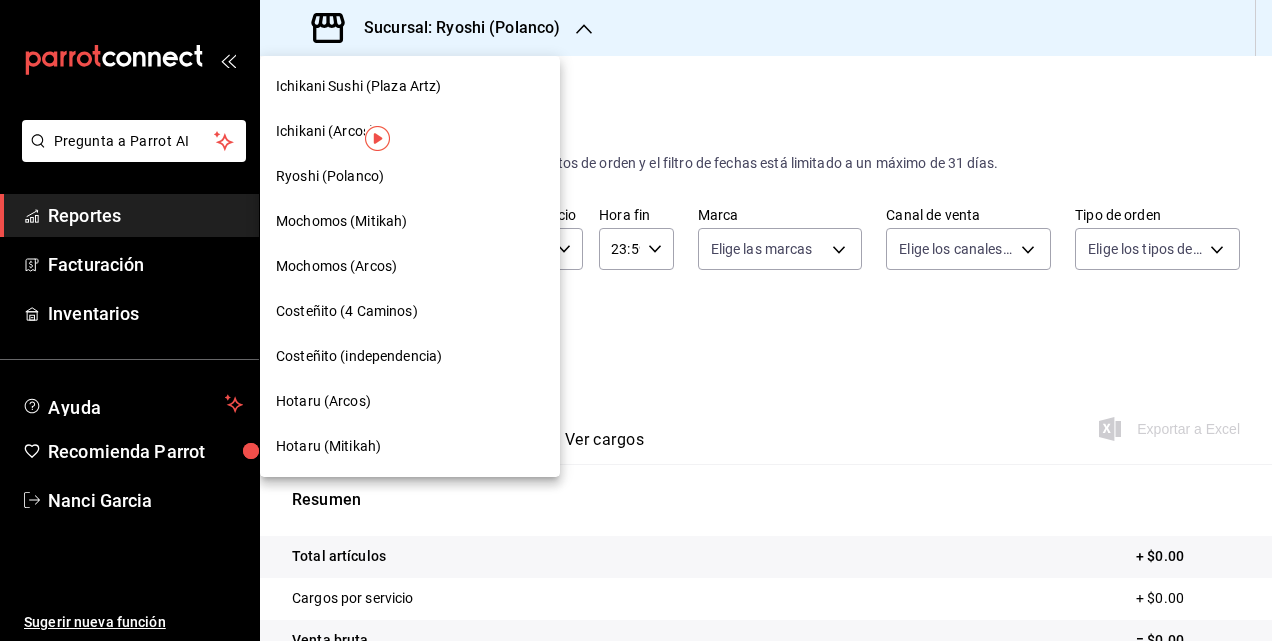 click on "Mochomos (Mitikah)" at bounding box center [341, 221] 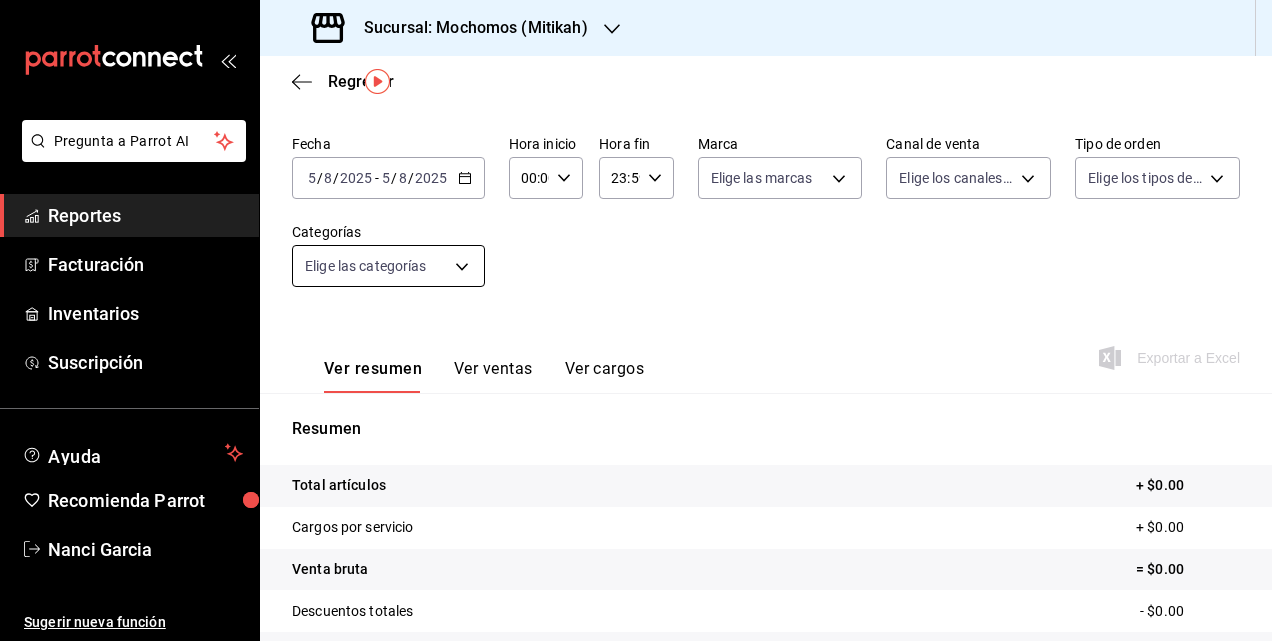 scroll, scrollTop: 100, scrollLeft: 0, axis: vertical 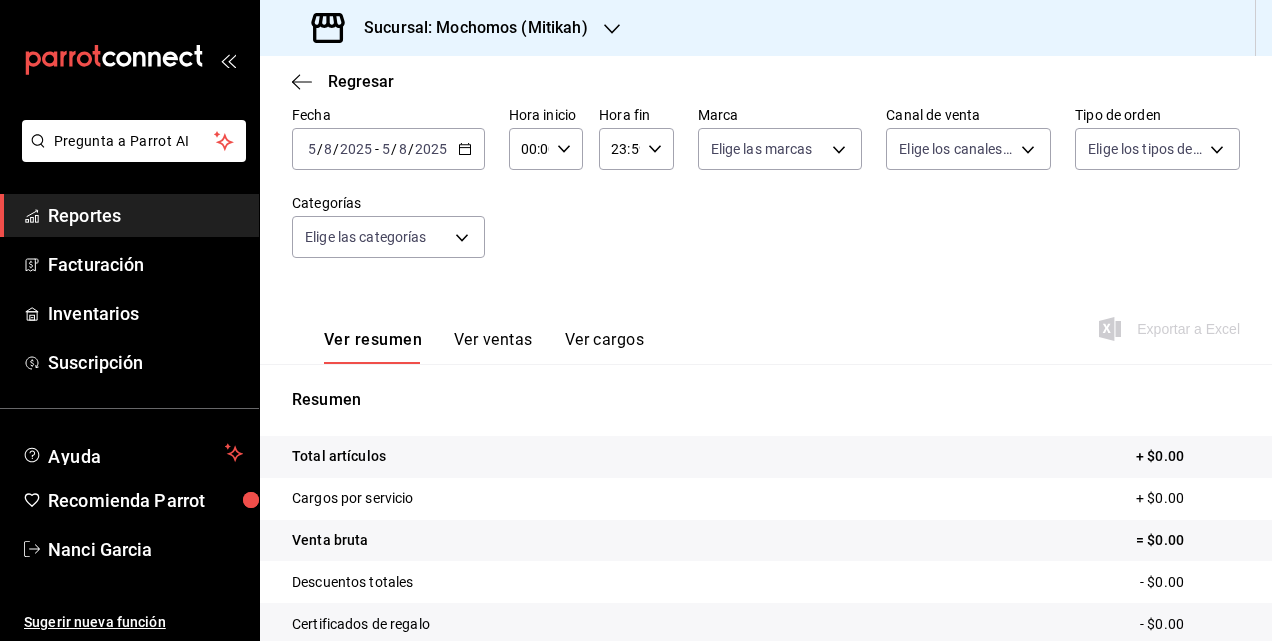 click on "2025-08-05 5 / 8 / 2025 - 2025-08-05 5 / 8 / 2025" at bounding box center [388, 149] 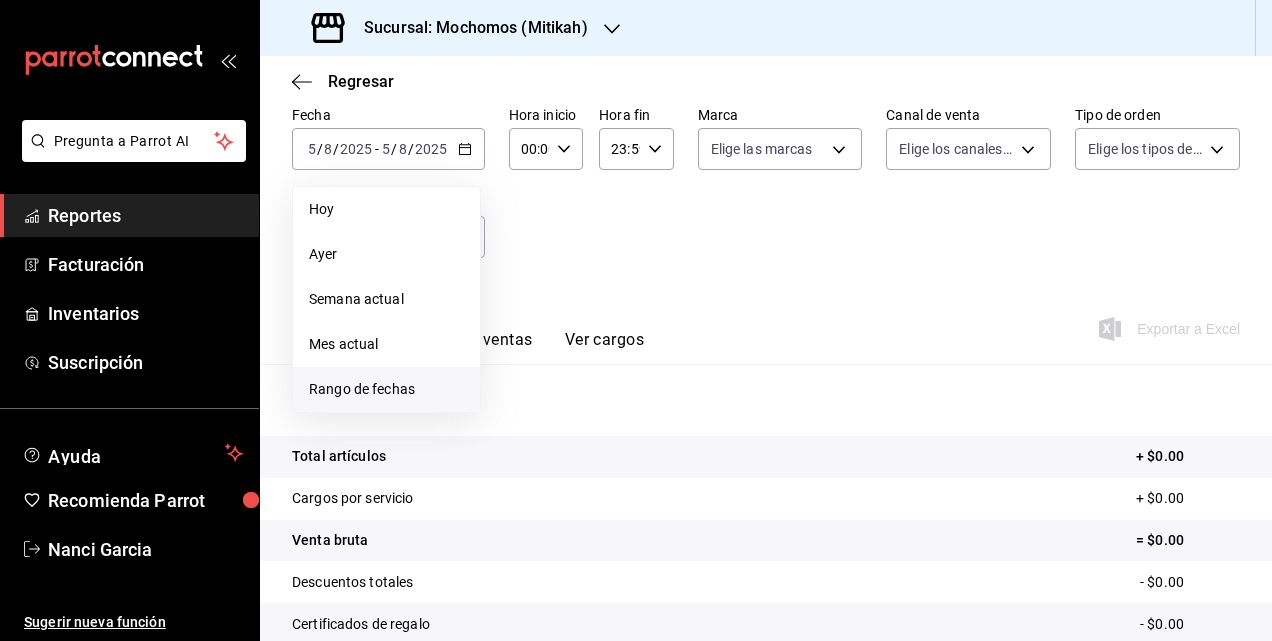 click on "Rango de fechas" at bounding box center [386, 389] 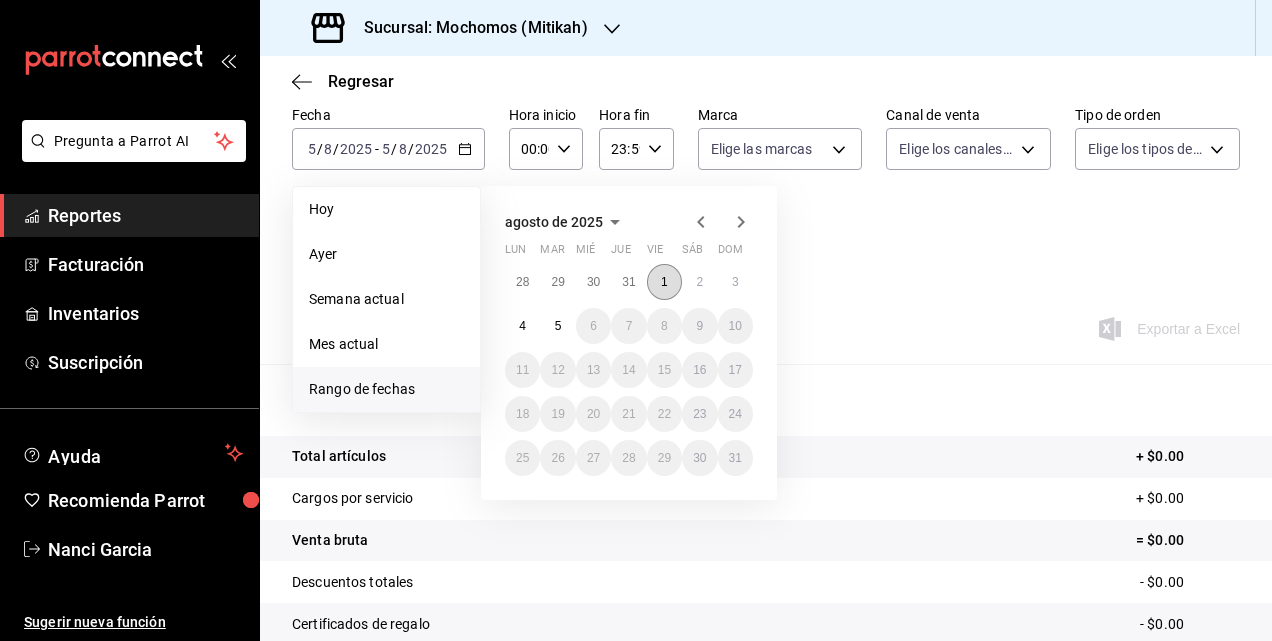 click on "1" at bounding box center [664, 282] 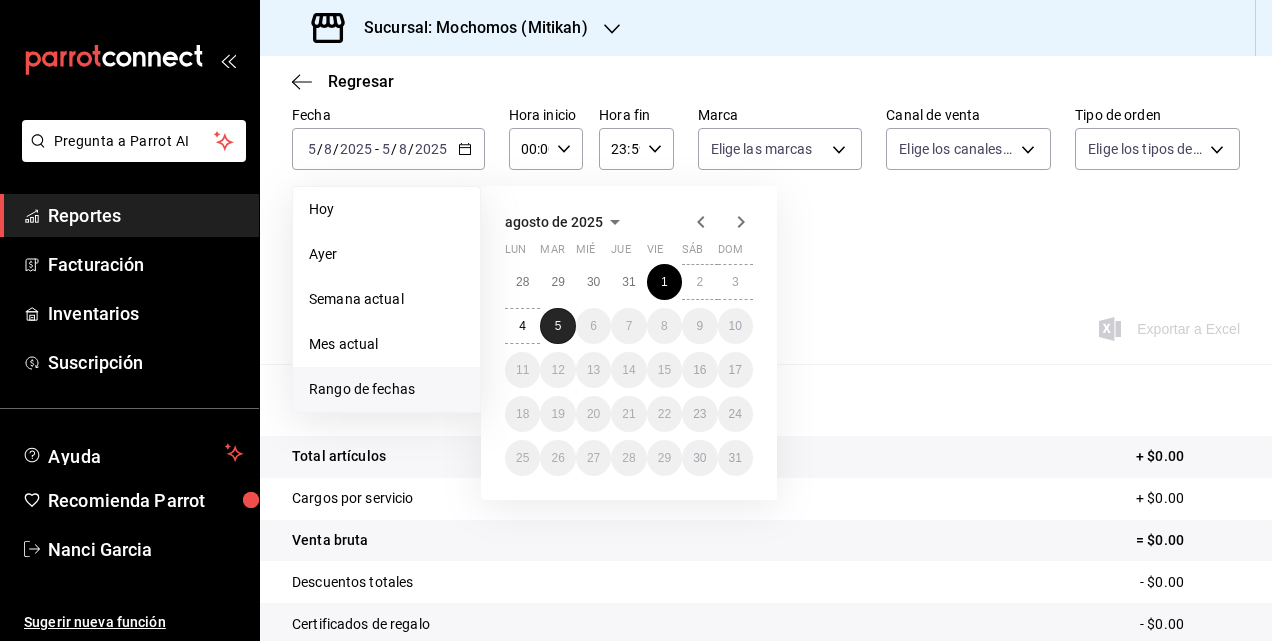 click on "5" at bounding box center (558, 326) 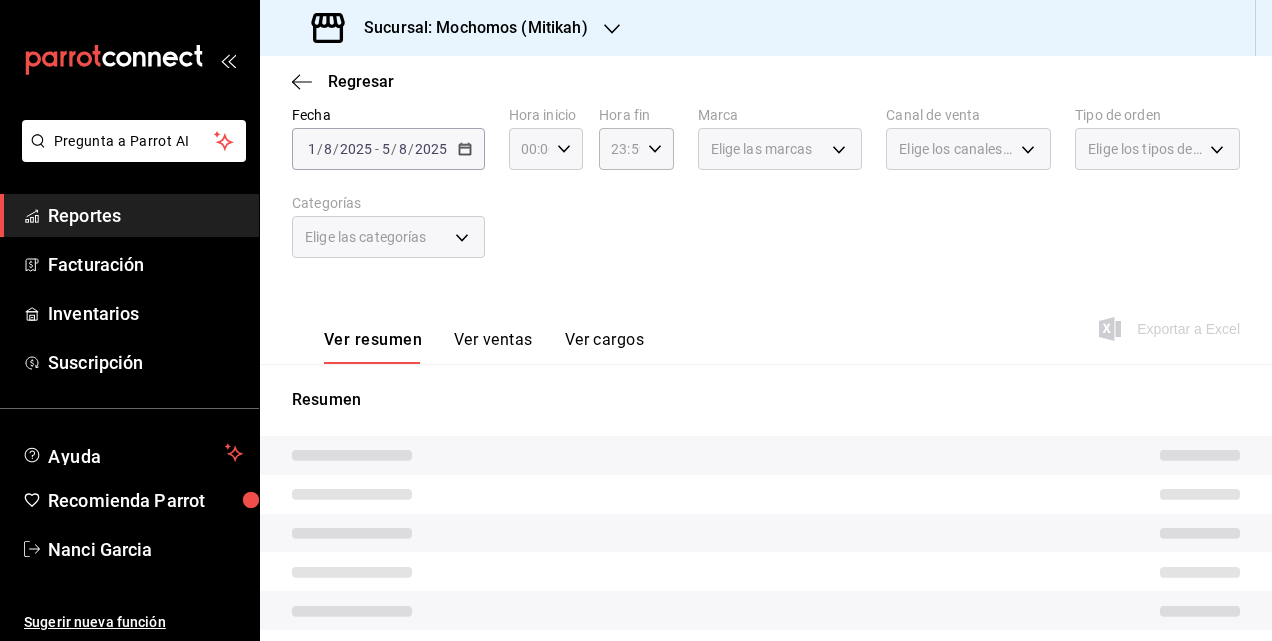 click on "00:00 Hora inicio" at bounding box center [546, 149] 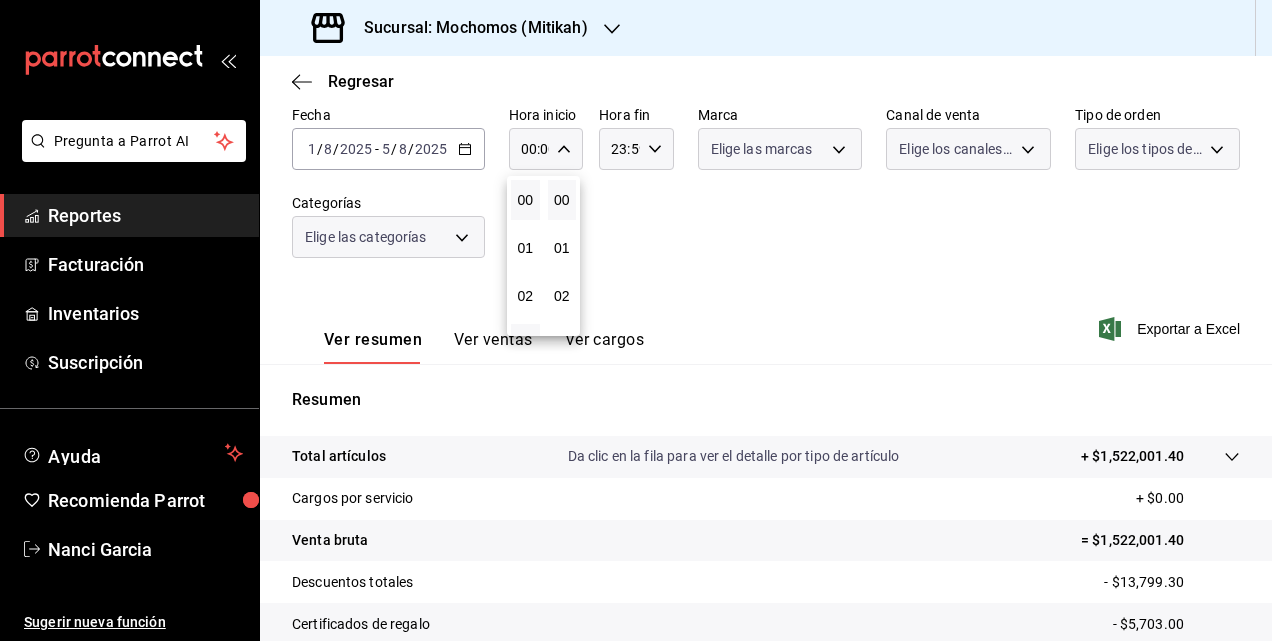 scroll, scrollTop: 200, scrollLeft: 0, axis: vertical 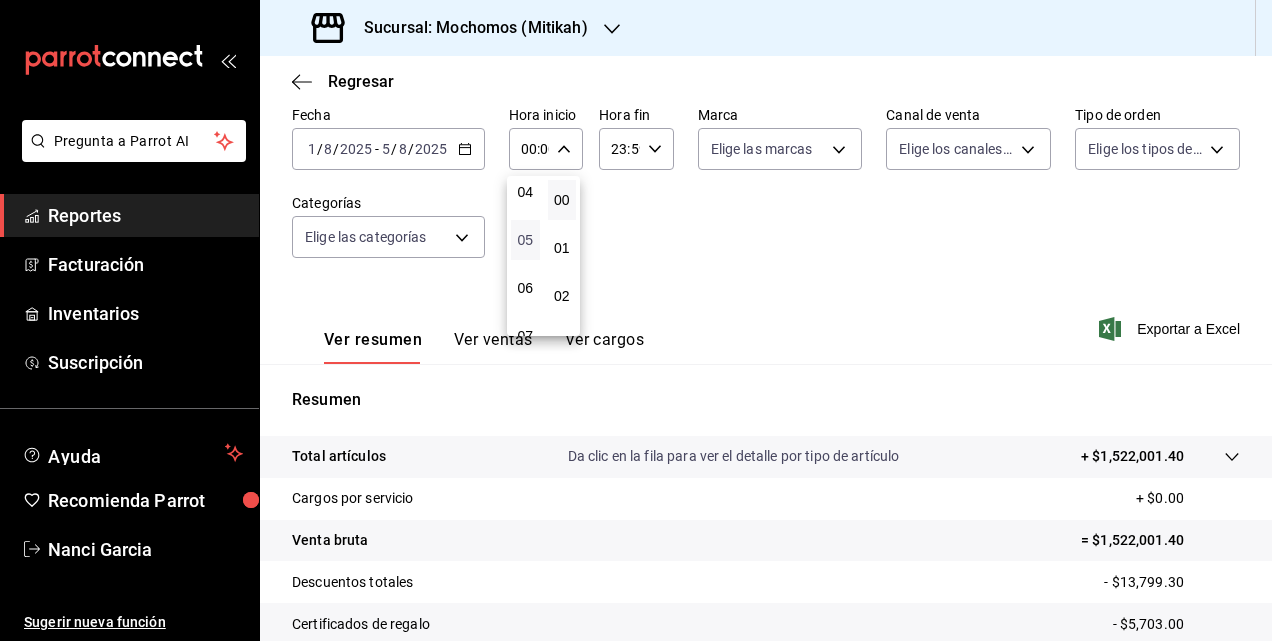 click on "05" at bounding box center [525, 240] 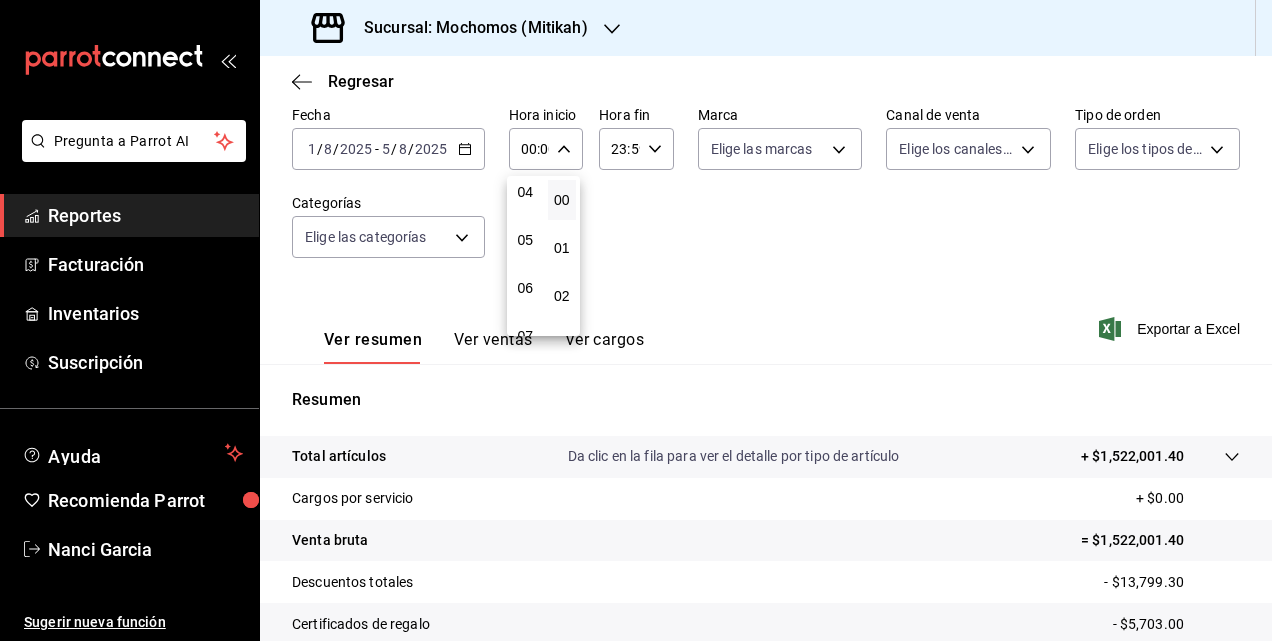 type on "05:00" 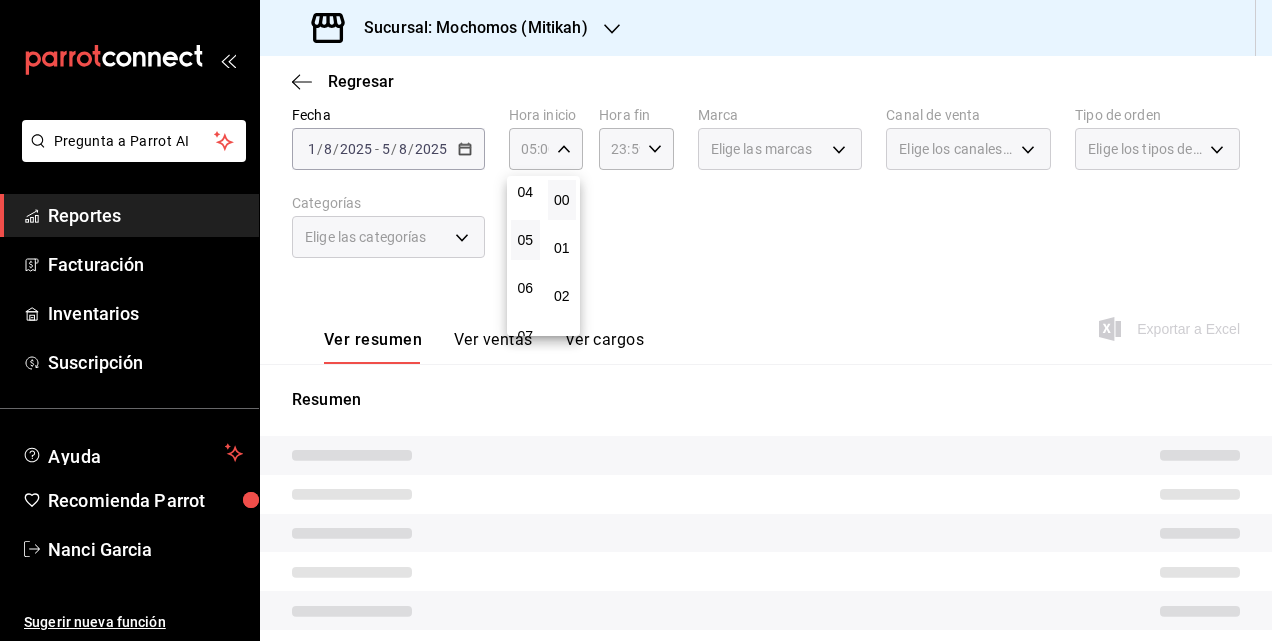 click at bounding box center [636, 320] 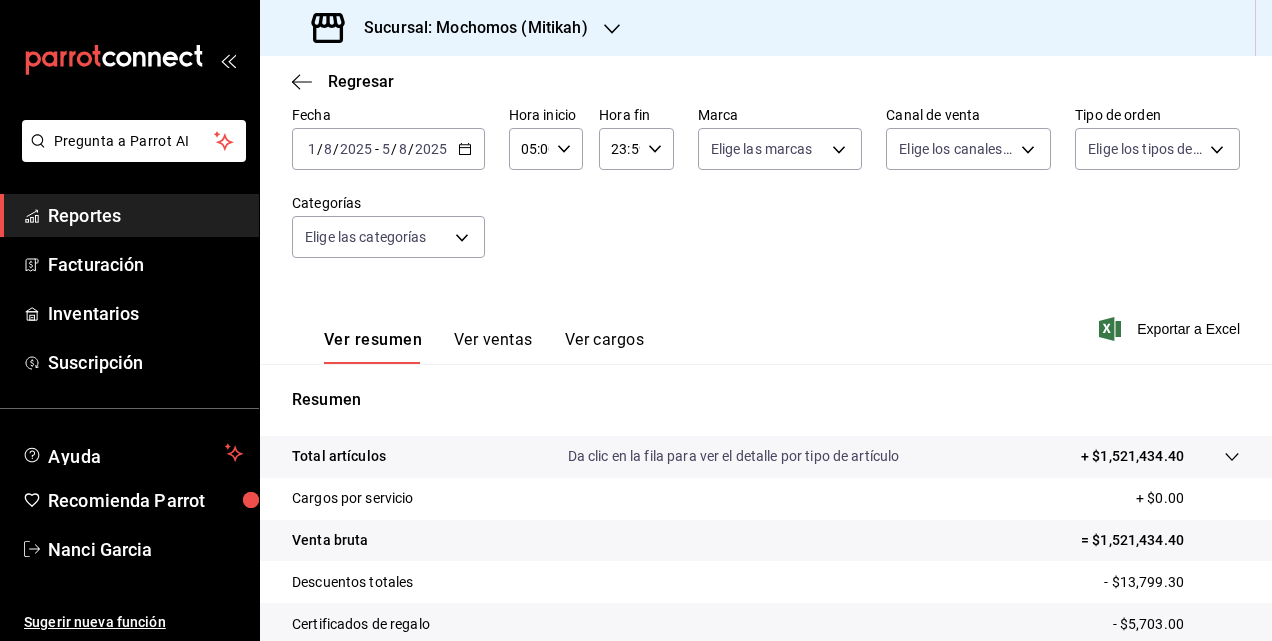click 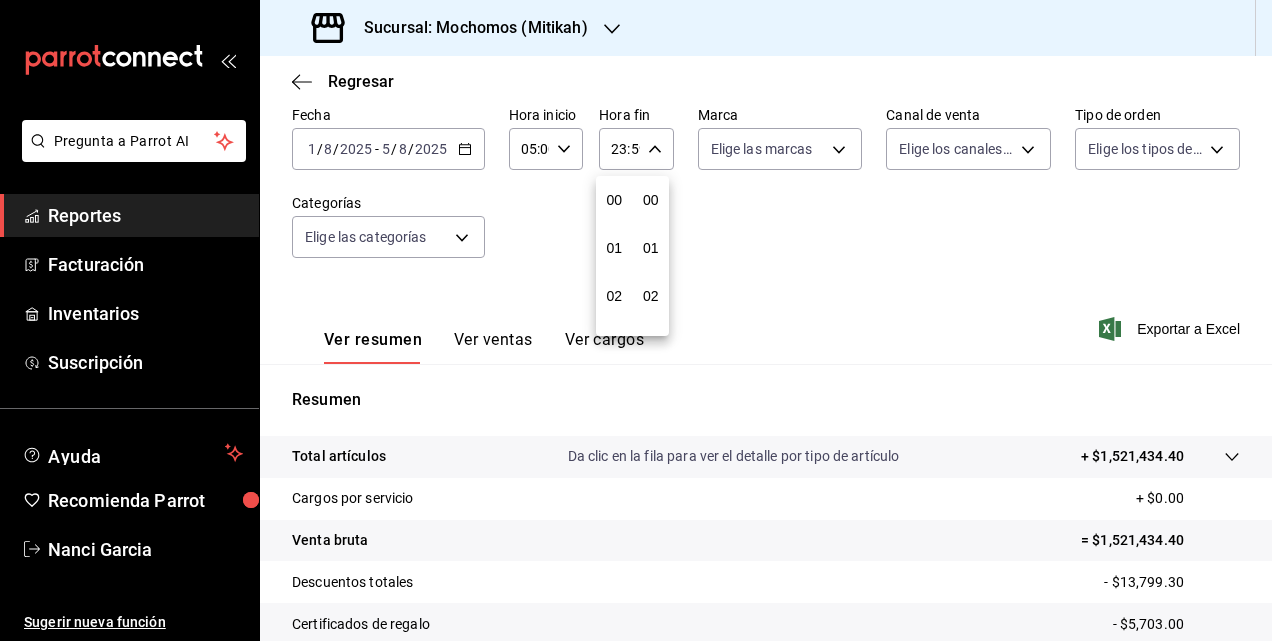 scroll, scrollTop: 992, scrollLeft: 0, axis: vertical 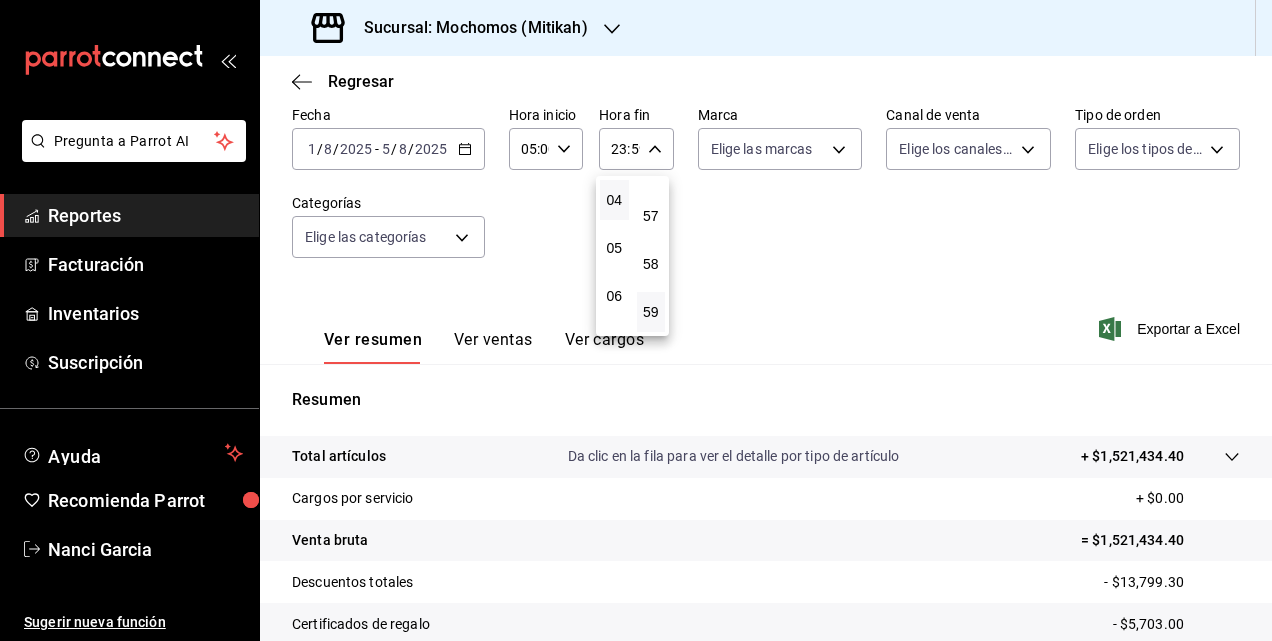 click on "04" at bounding box center (614, 200) 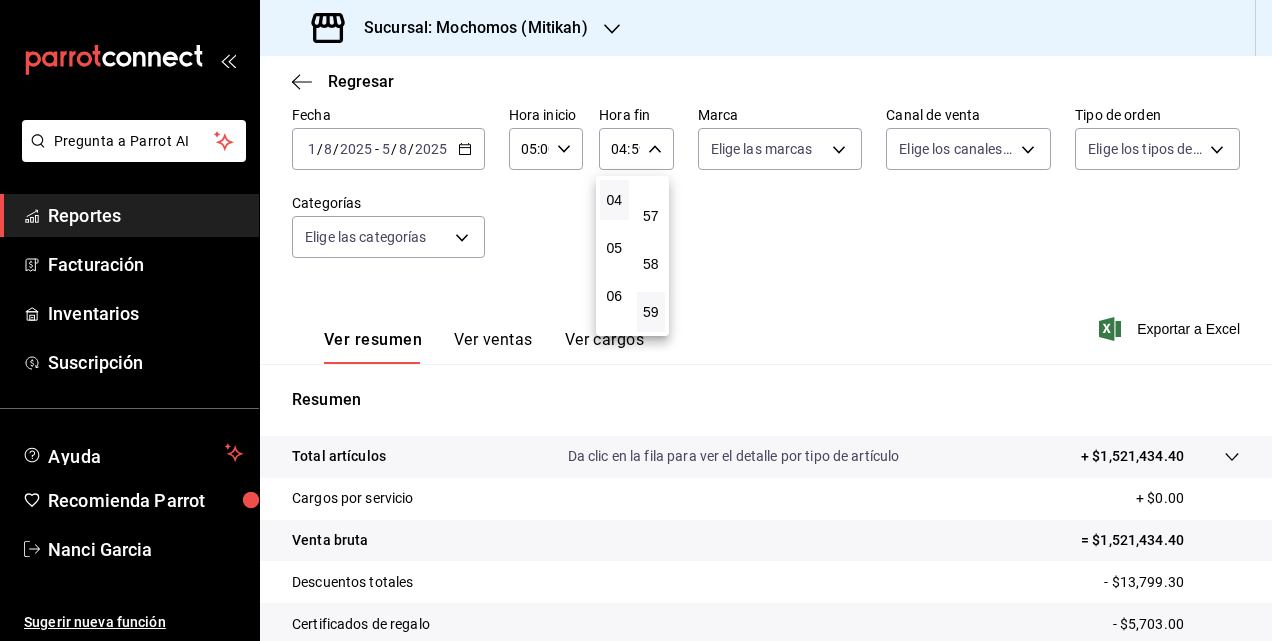 click at bounding box center (636, 320) 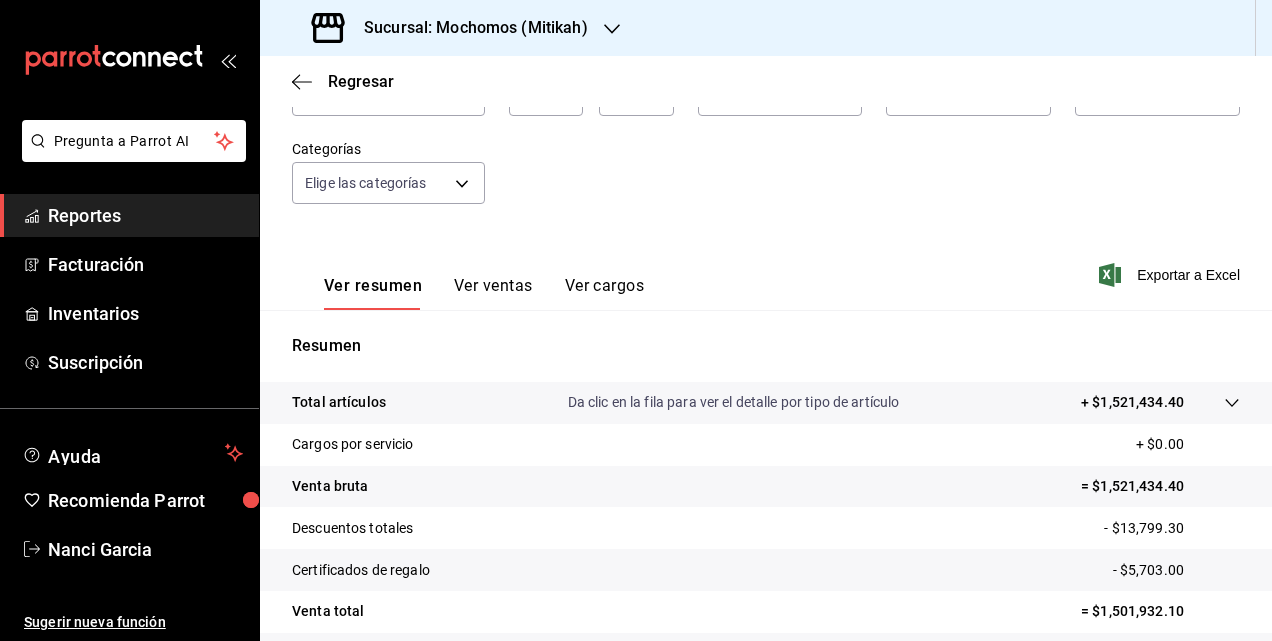 scroll, scrollTop: 317, scrollLeft: 0, axis: vertical 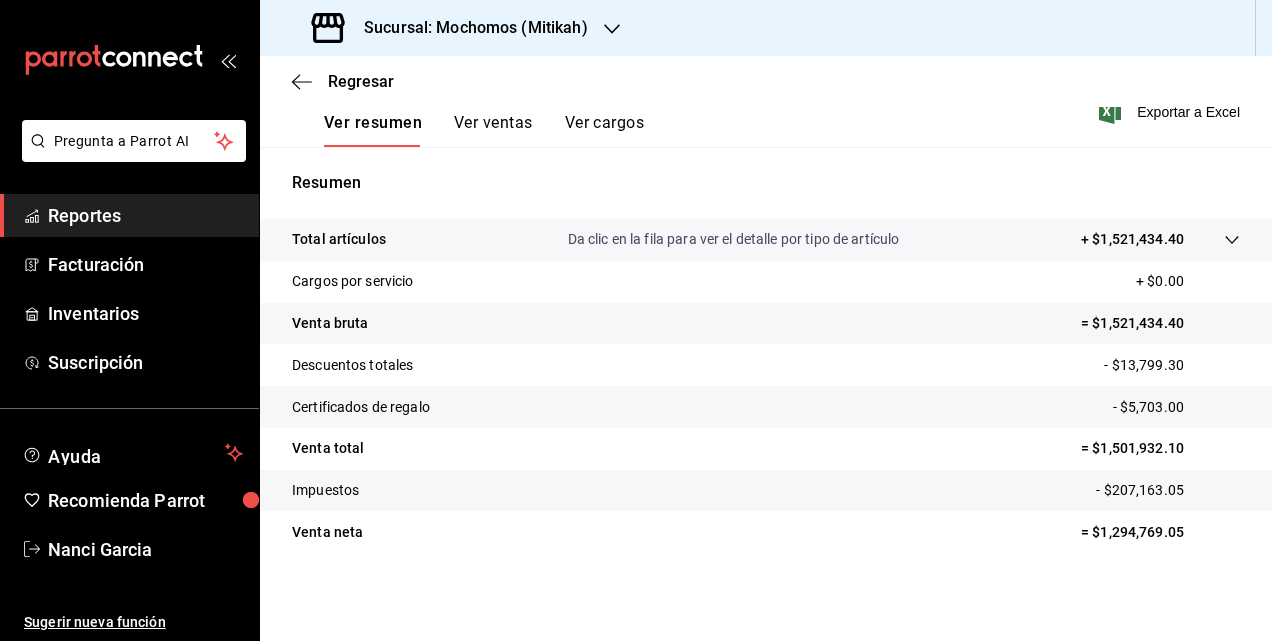 type 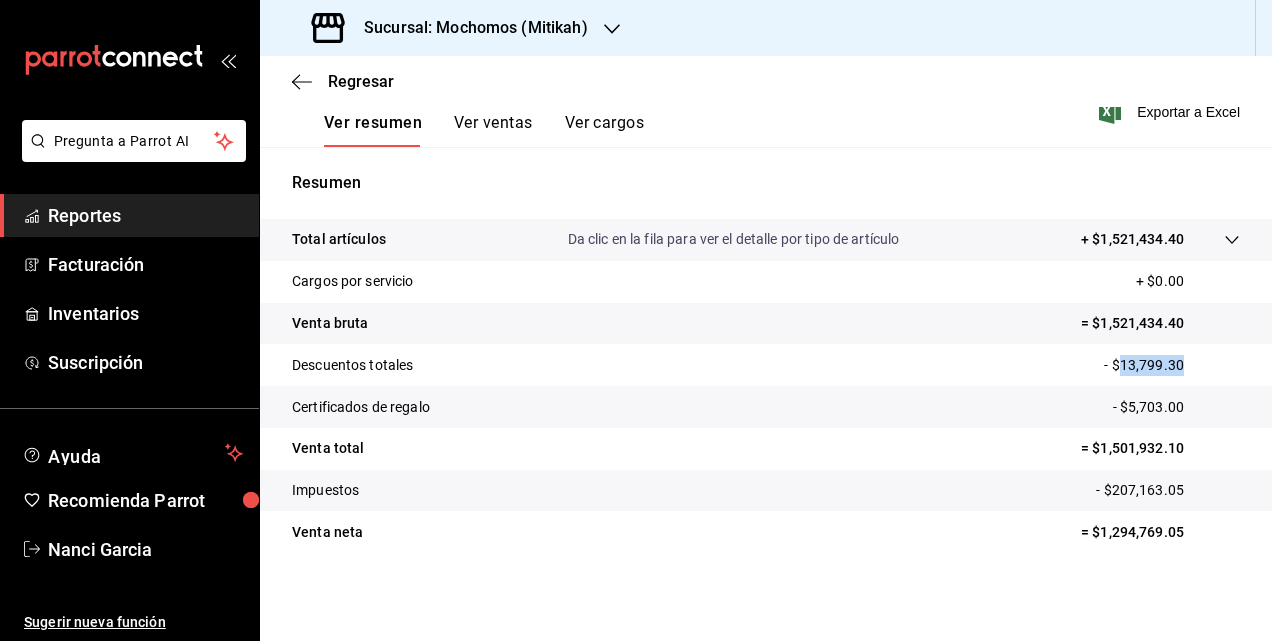 drag, startPoint x: 1105, startPoint y: 364, endPoint x: 1171, endPoint y: 368, distance: 66.1211 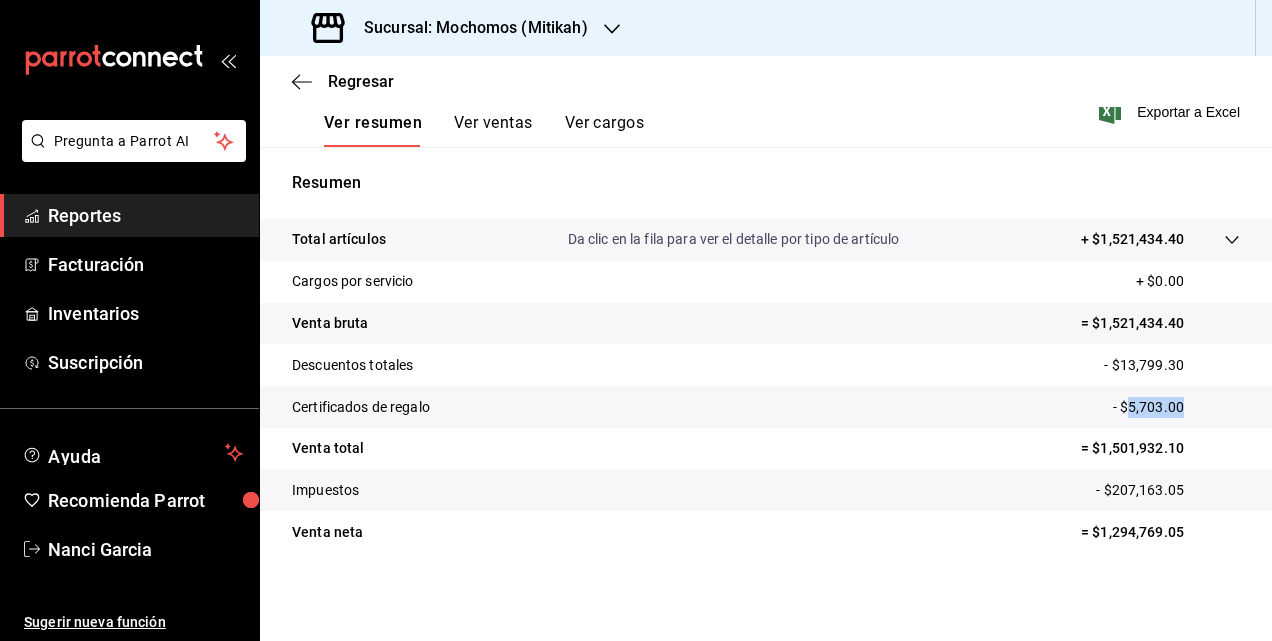 drag, startPoint x: 1114, startPoint y: 407, endPoint x: 1171, endPoint y: 404, distance: 57.07889 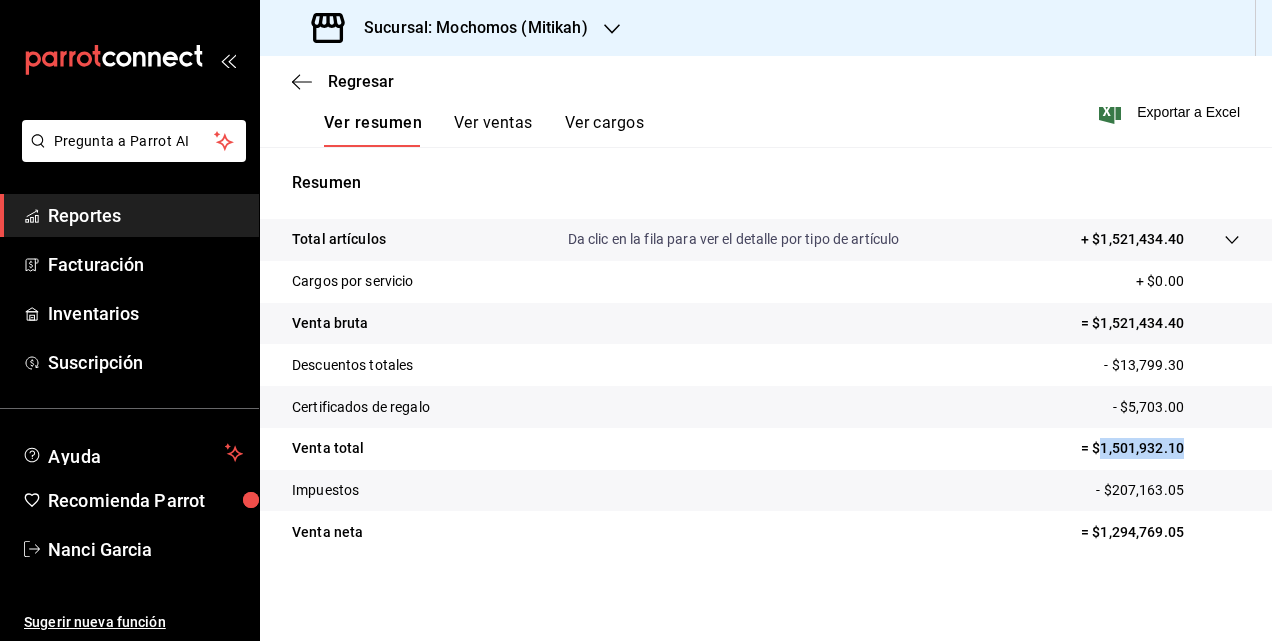 drag, startPoint x: 1088, startPoint y: 450, endPoint x: 1170, endPoint y: 449, distance: 82.006096 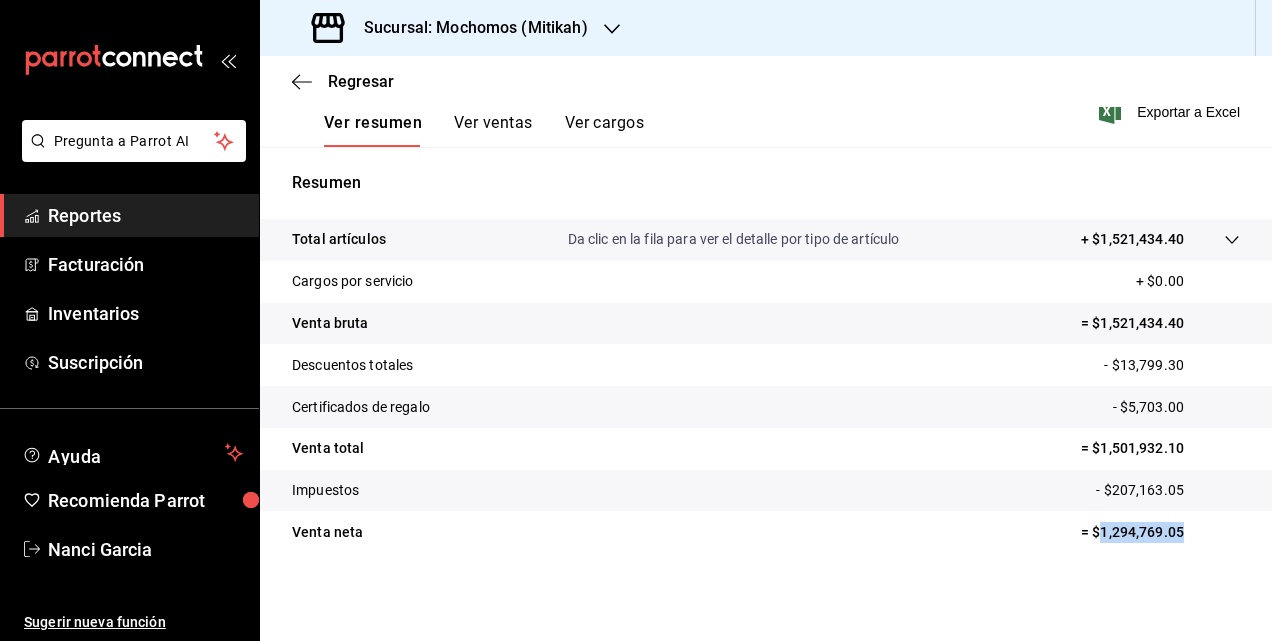 drag, startPoint x: 1084, startPoint y: 531, endPoint x: 1196, endPoint y: 524, distance: 112.21854 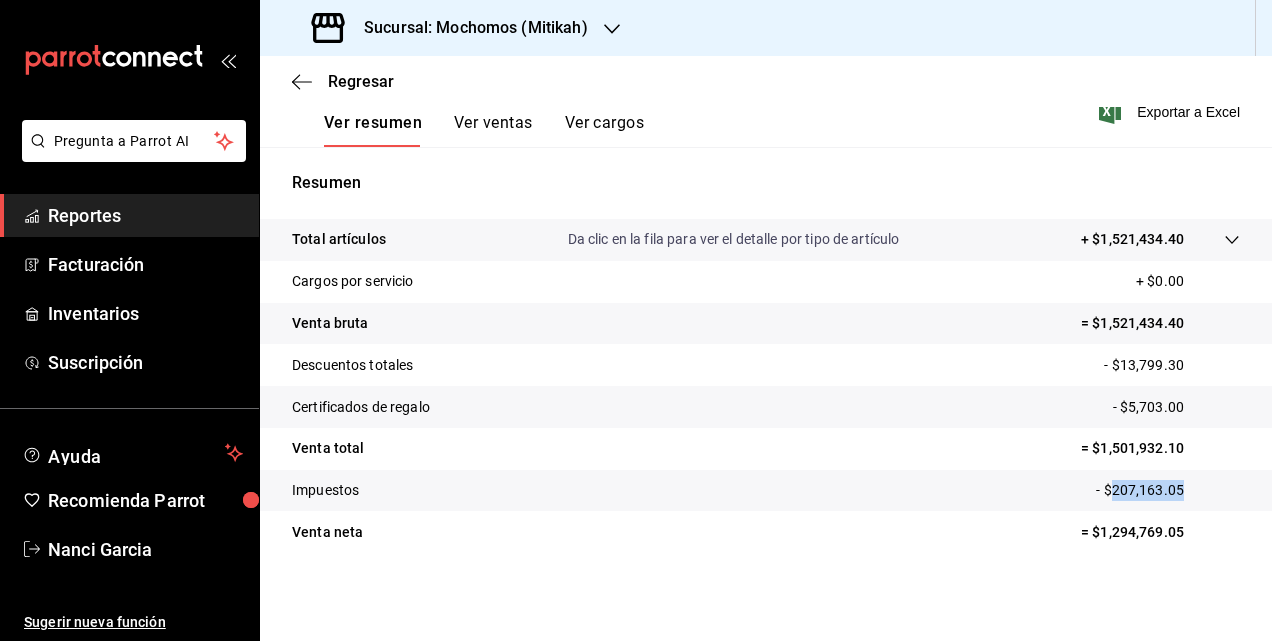 drag, startPoint x: 1099, startPoint y: 488, endPoint x: 1171, endPoint y: 490, distance: 72.02777 